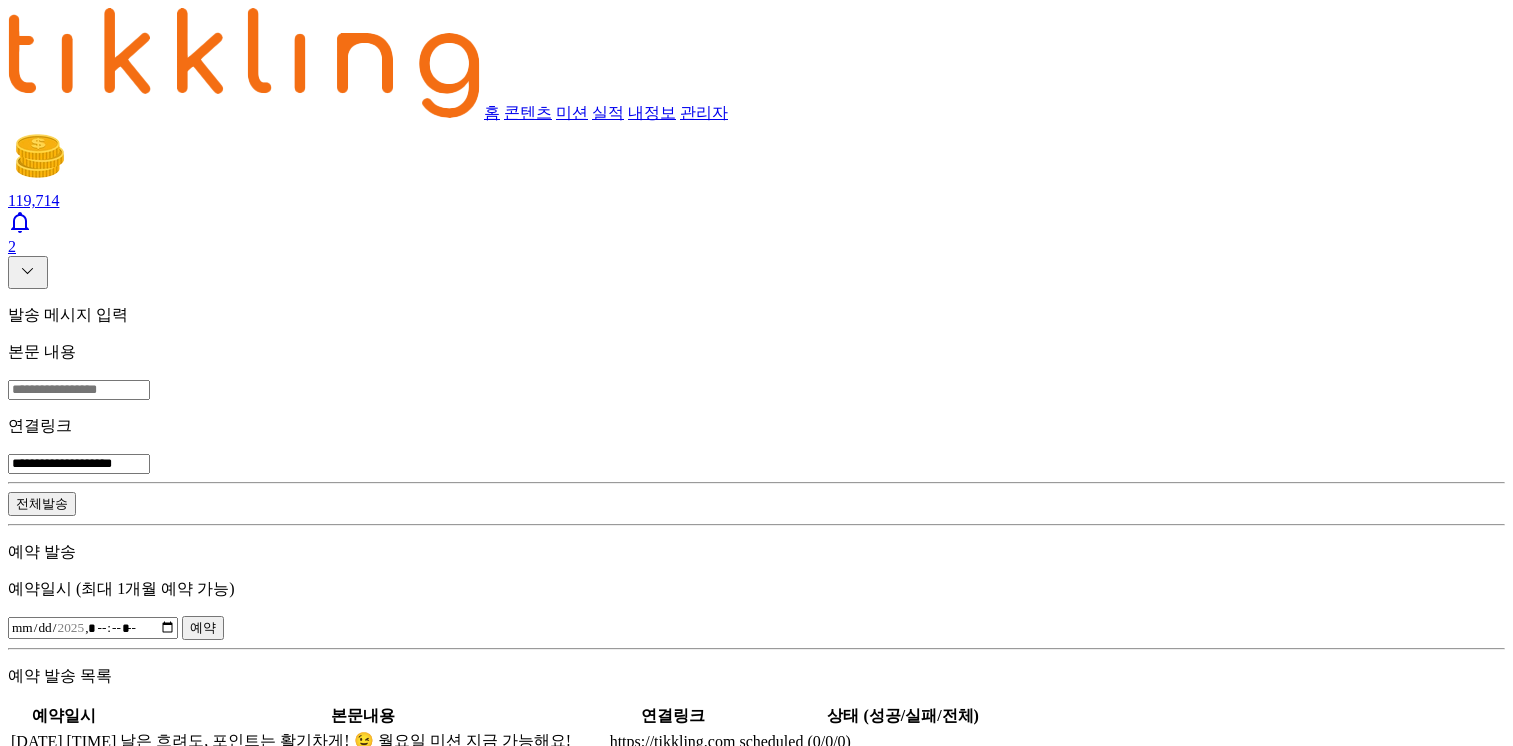 scroll, scrollTop: 100, scrollLeft: 0, axis: vertical 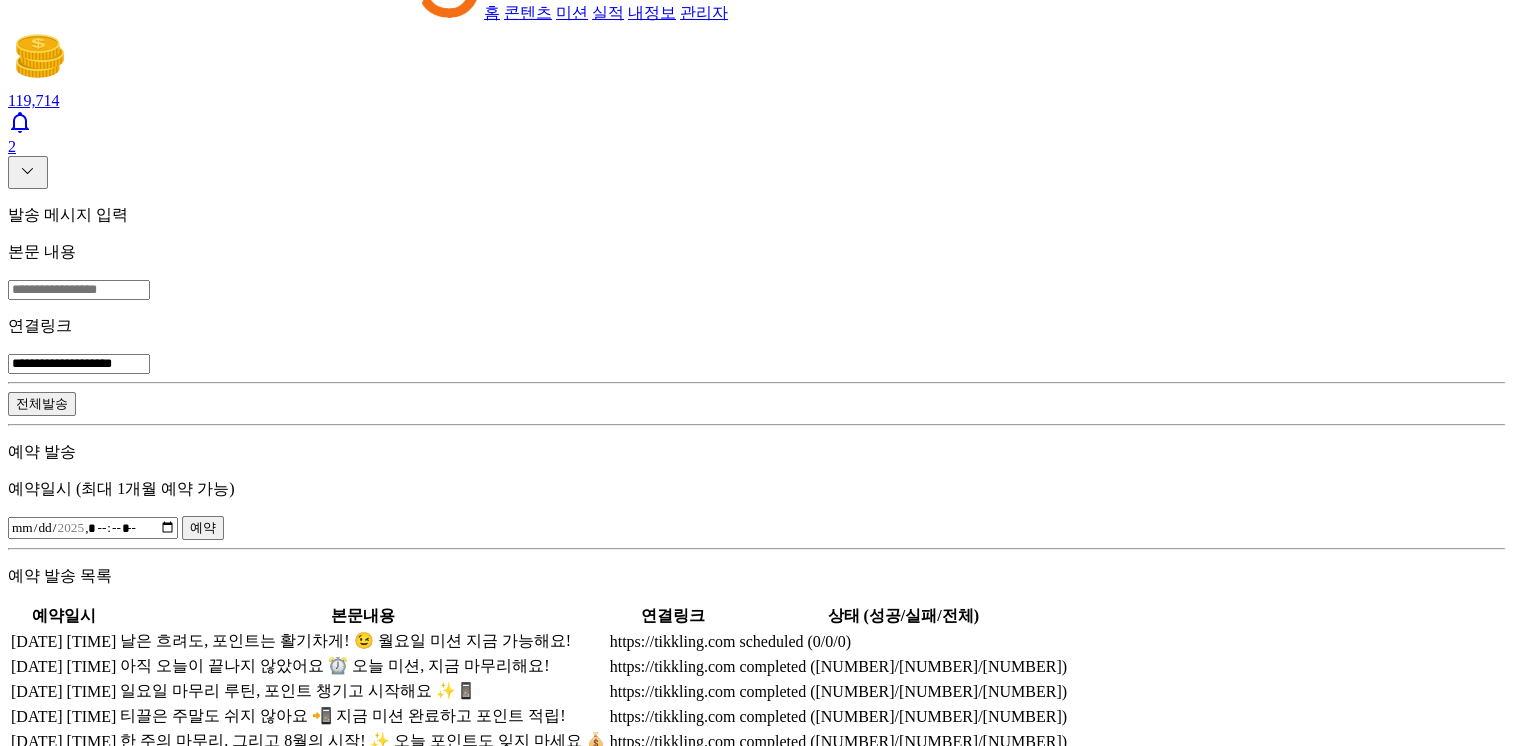 type 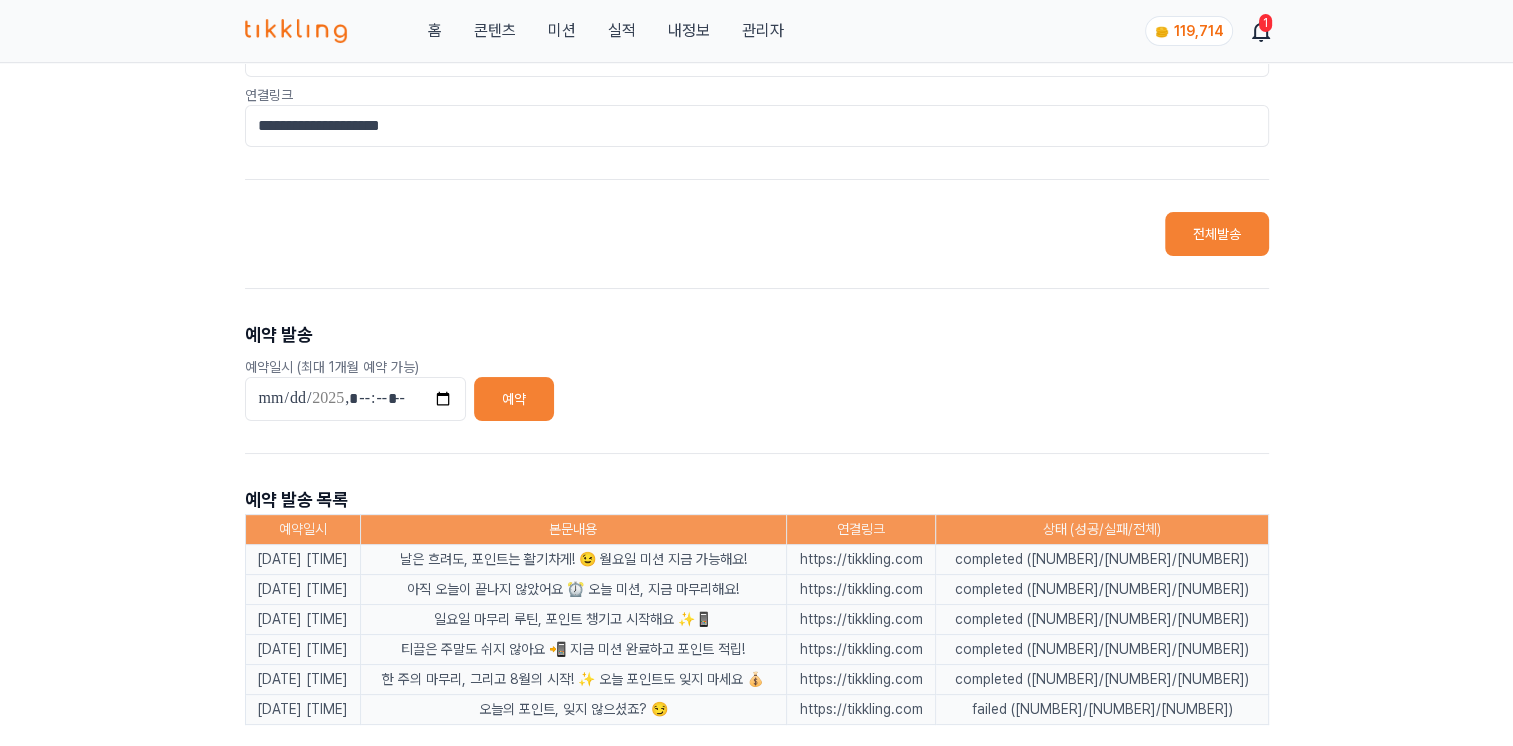 scroll, scrollTop: 0, scrollLeft: 0, axis: both 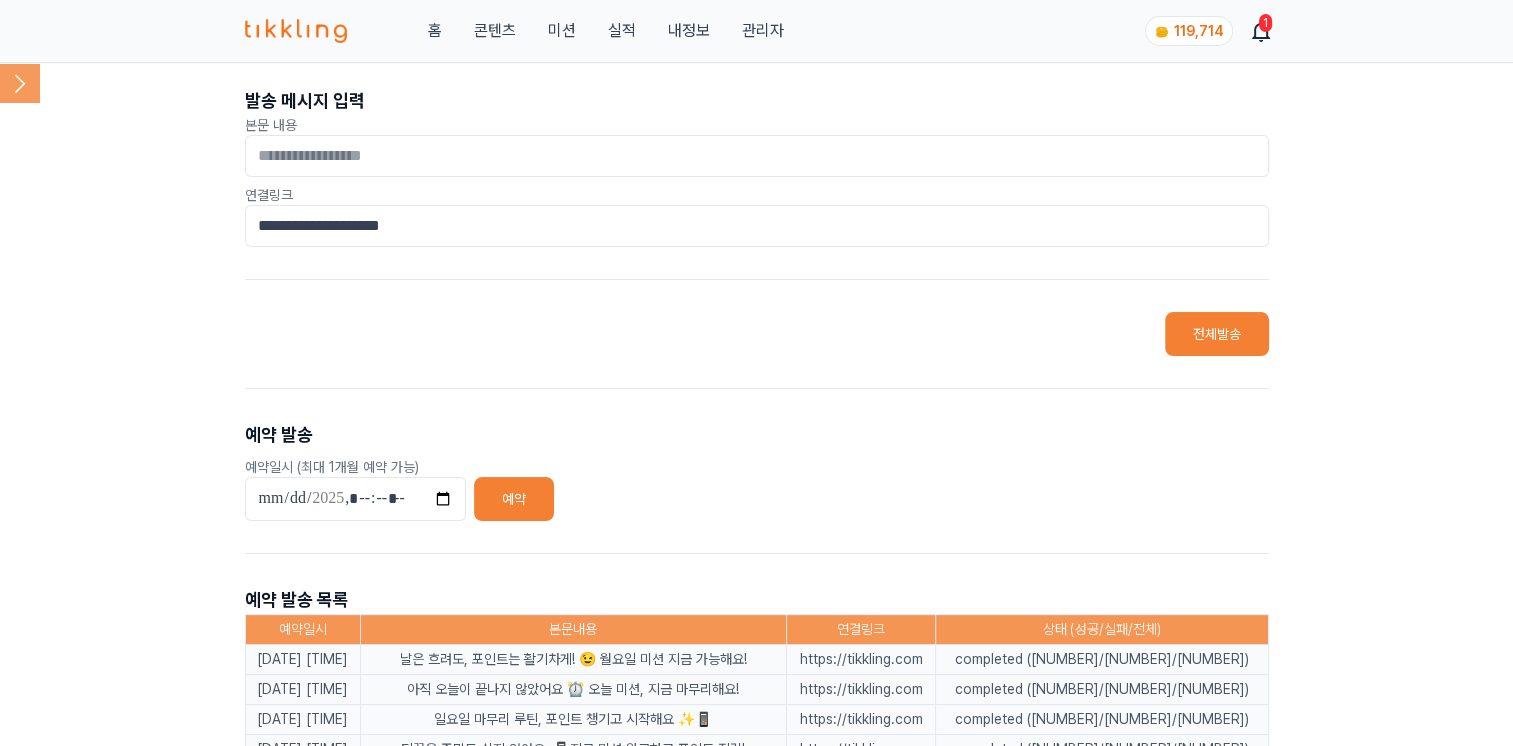 click 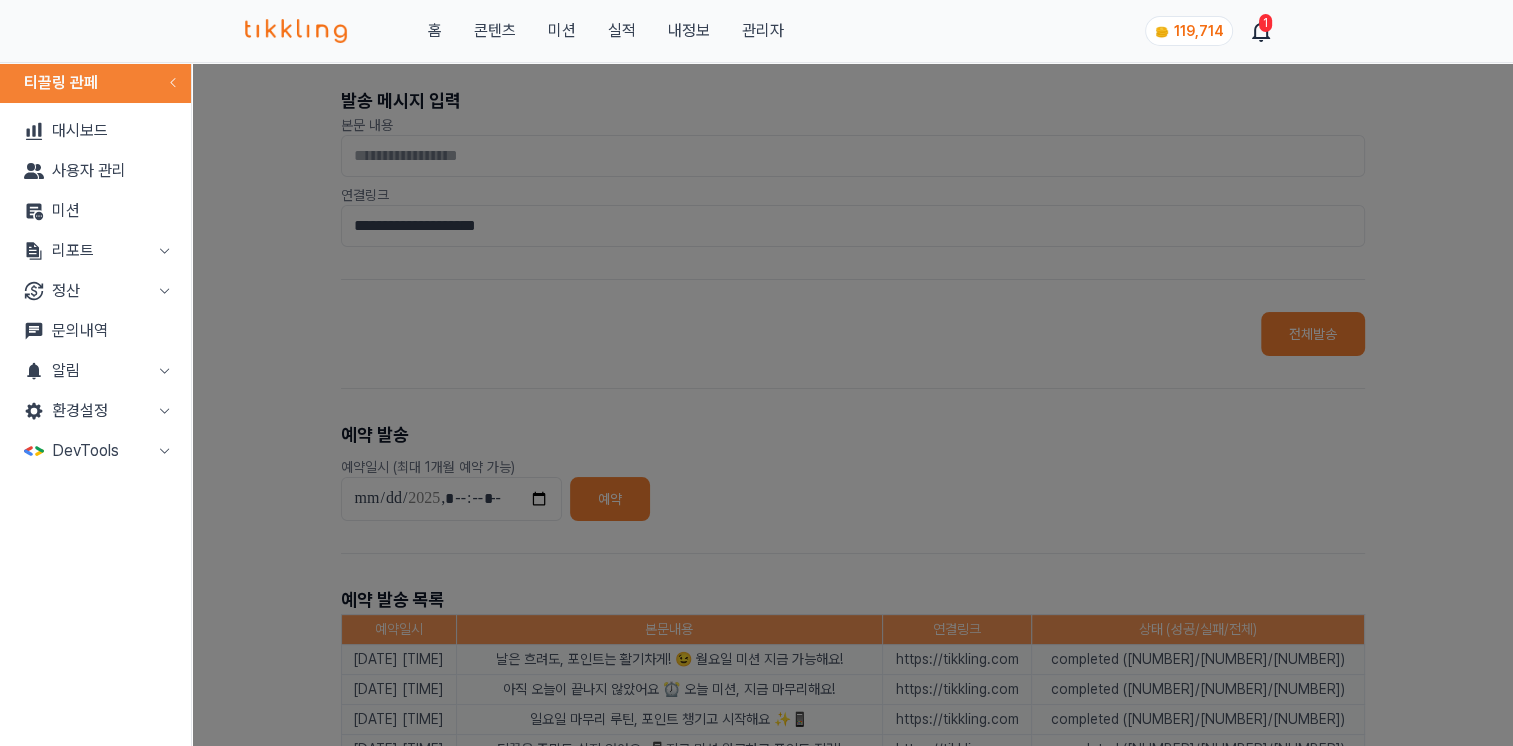 click on "리포트" at bounding box center [95, 251] 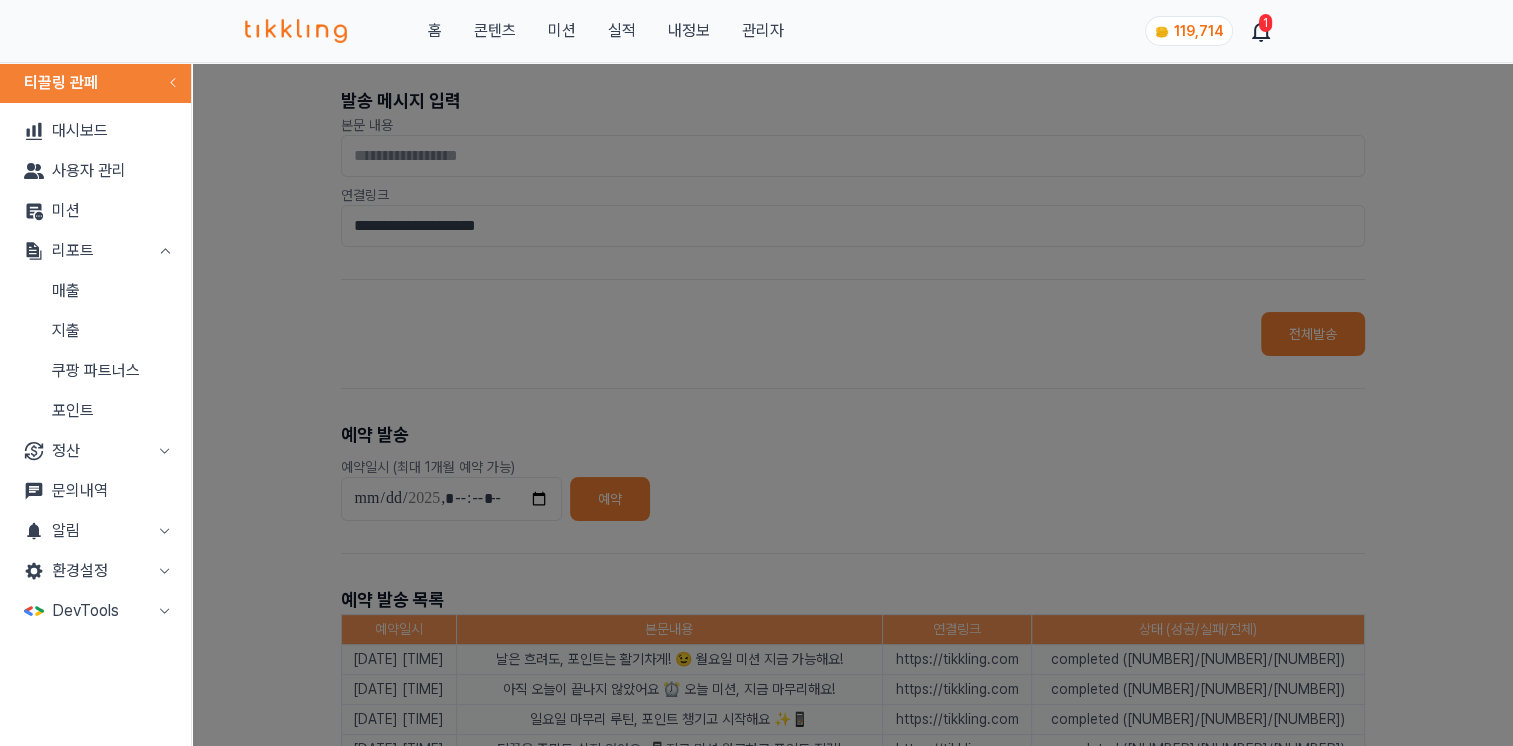 click on "매출" at bounding box center (95, 291) 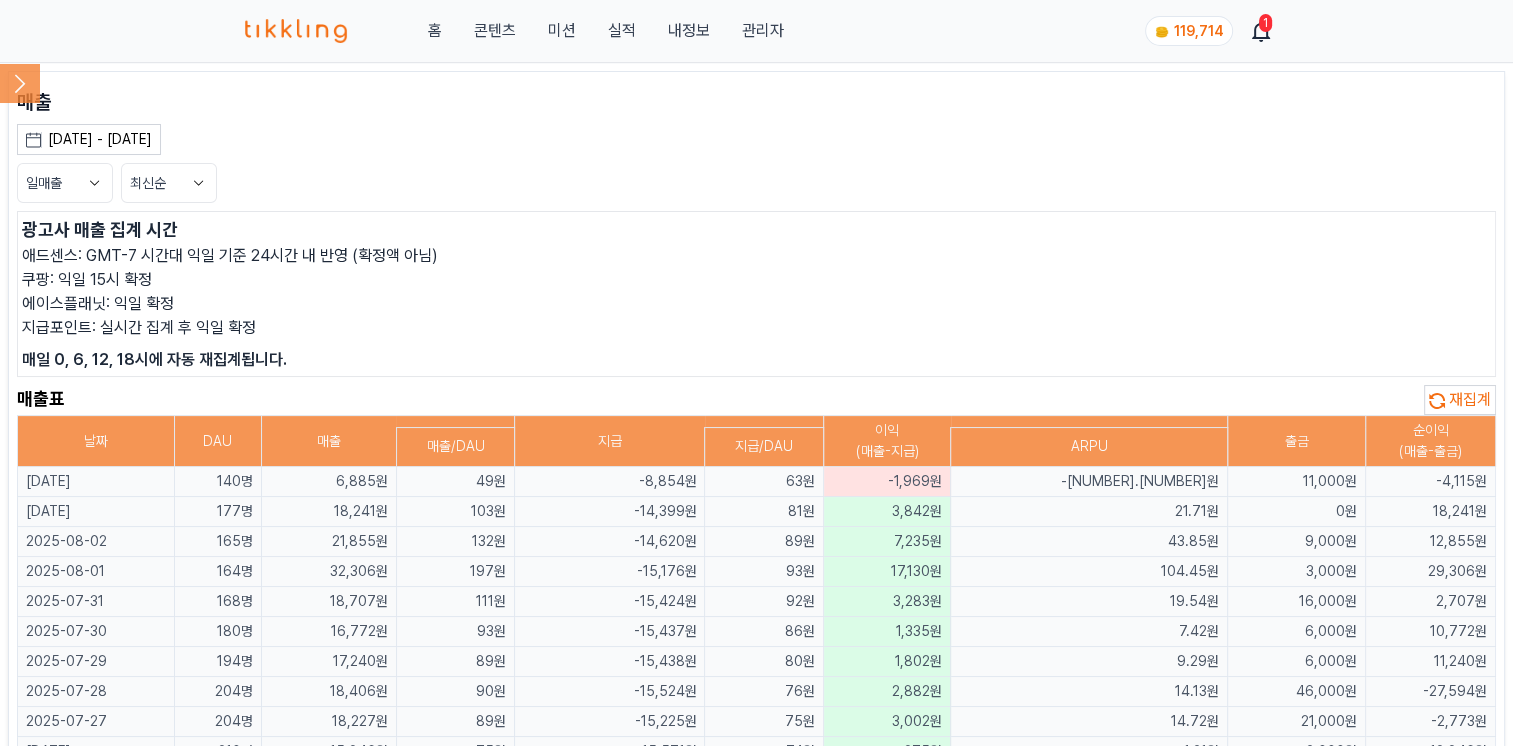 click on "재집계" at bounding box center (1470, 399) 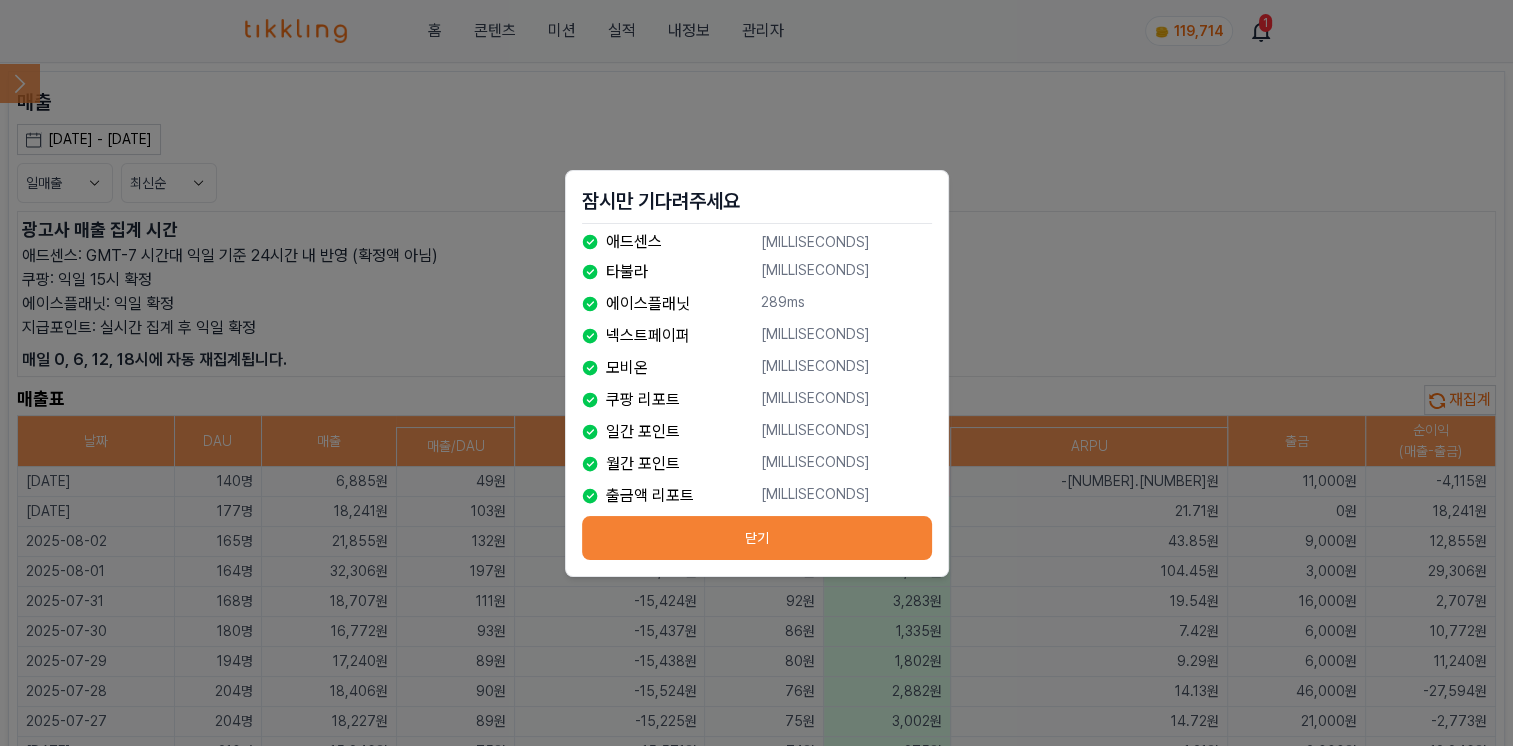 click on "닫기" at bounding box center [757, 538] 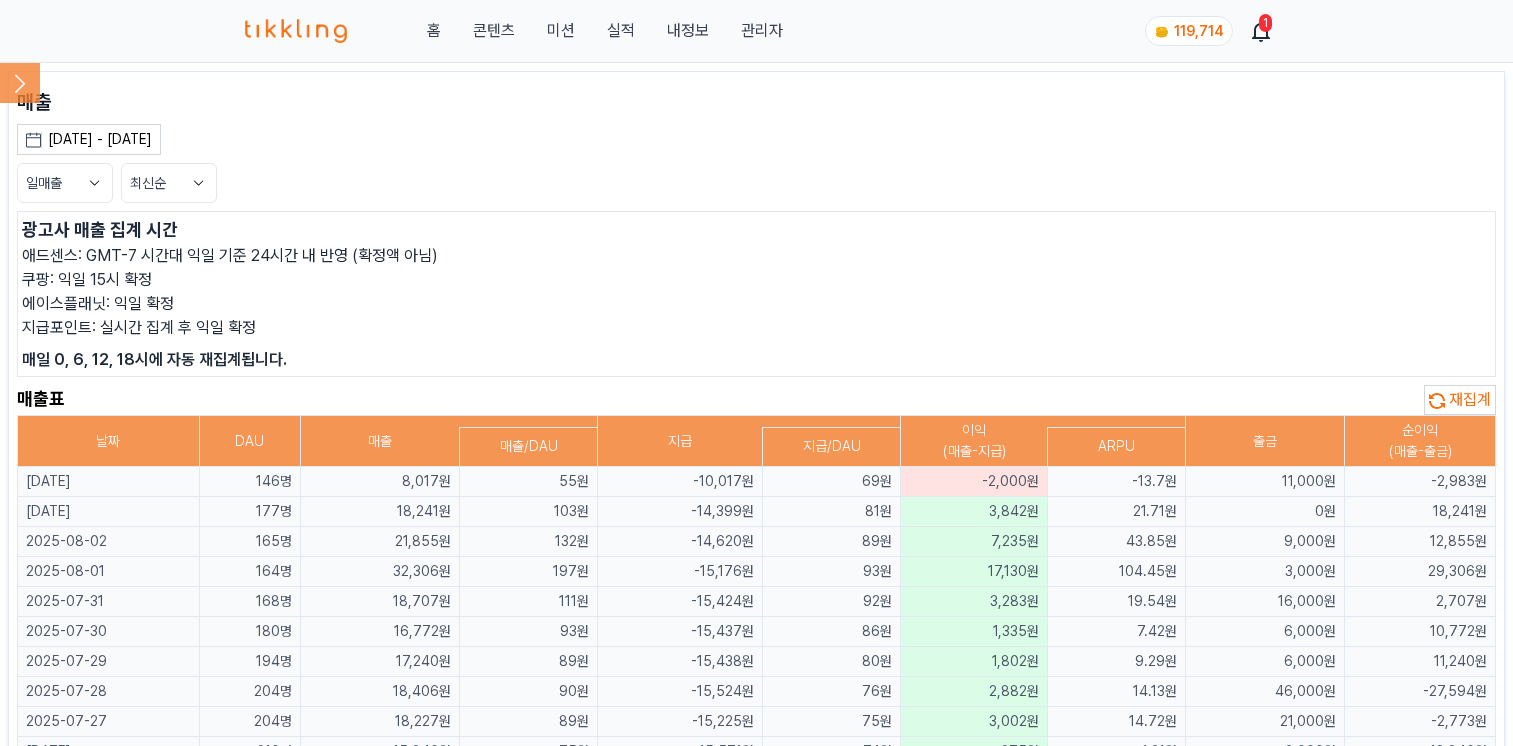scroll, scrollTop: 0, scrollLeft: 0, axis: both 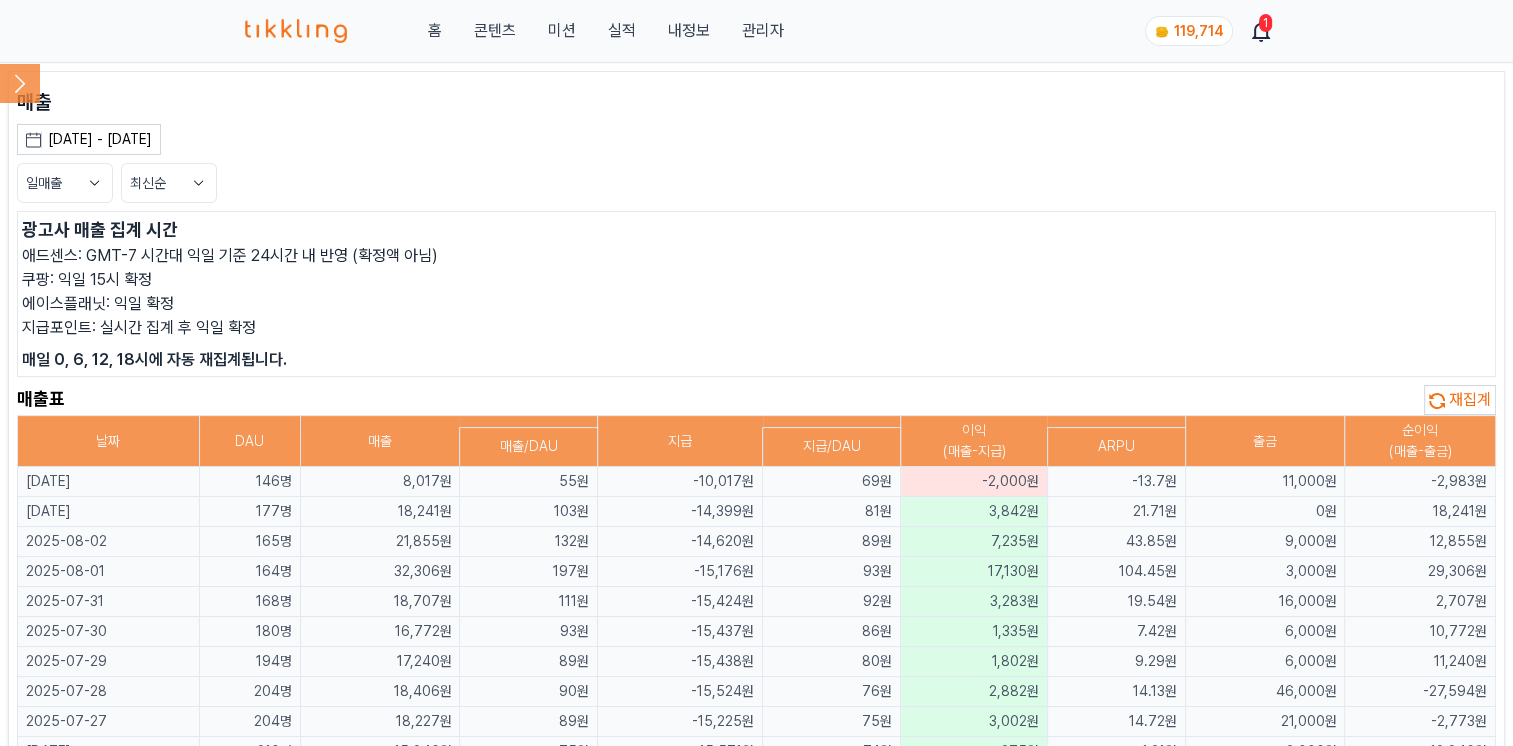 click on "재집계" at bounding box center (1460, 400) 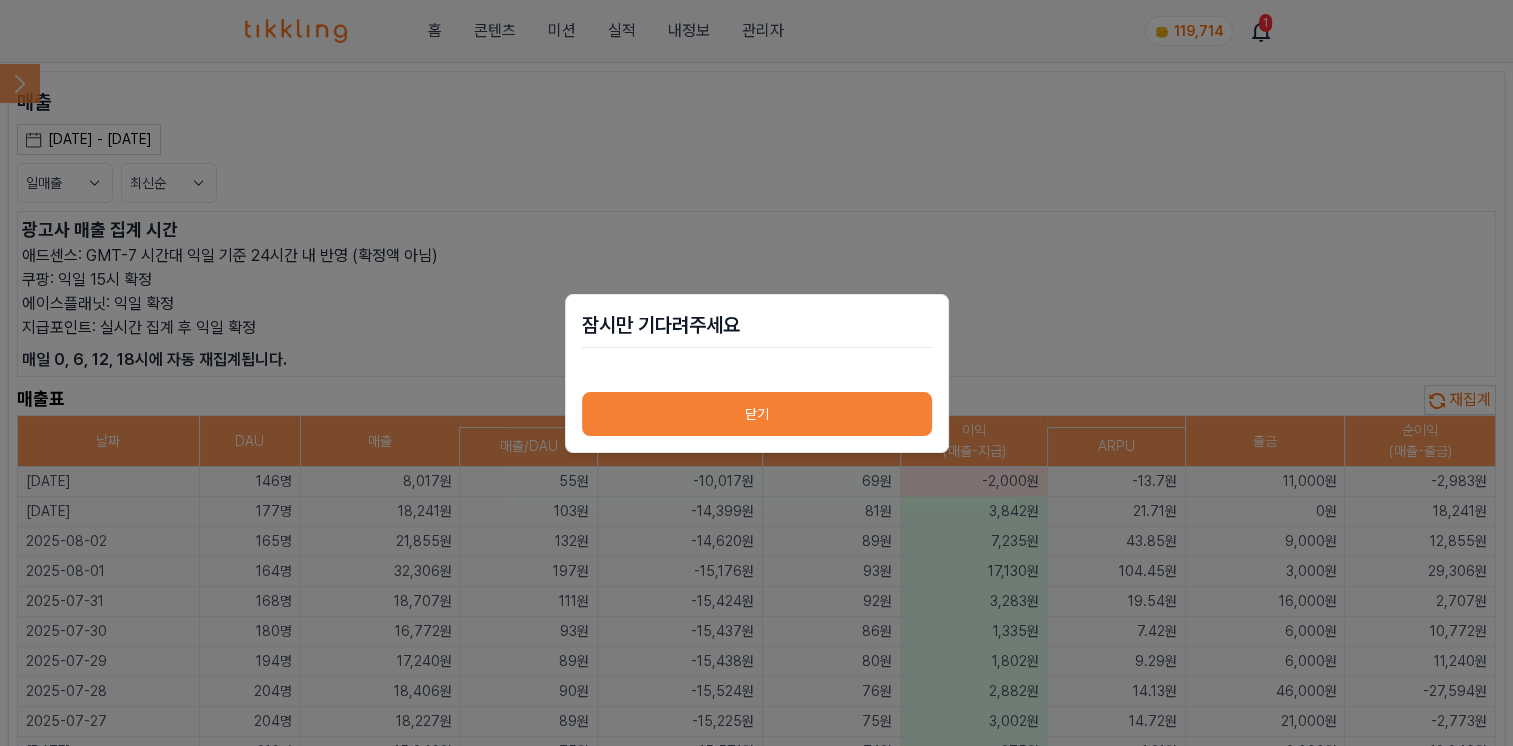 click on "닫기" at bounding box center [757, 414] 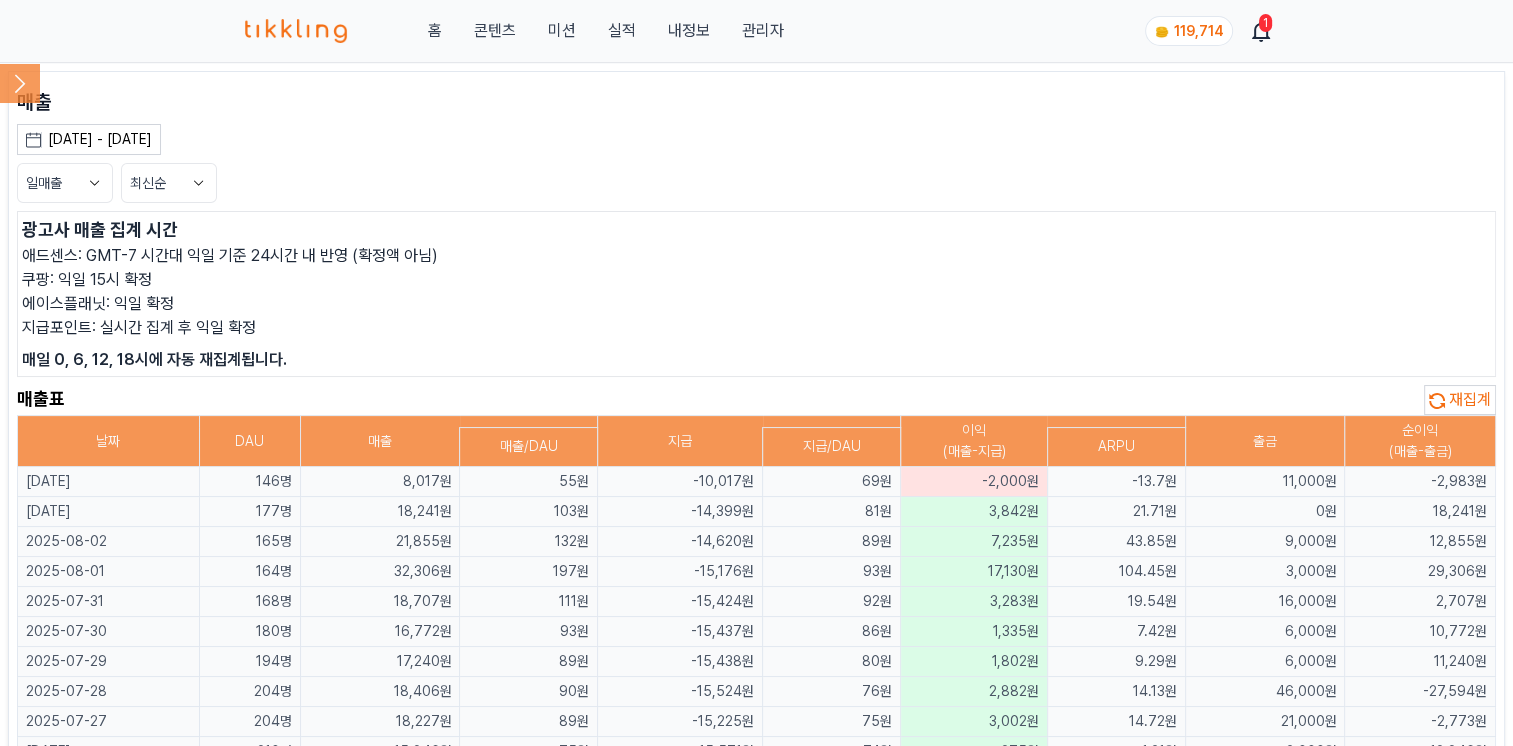 click on "재집계" at bounding box center [1470, 399] 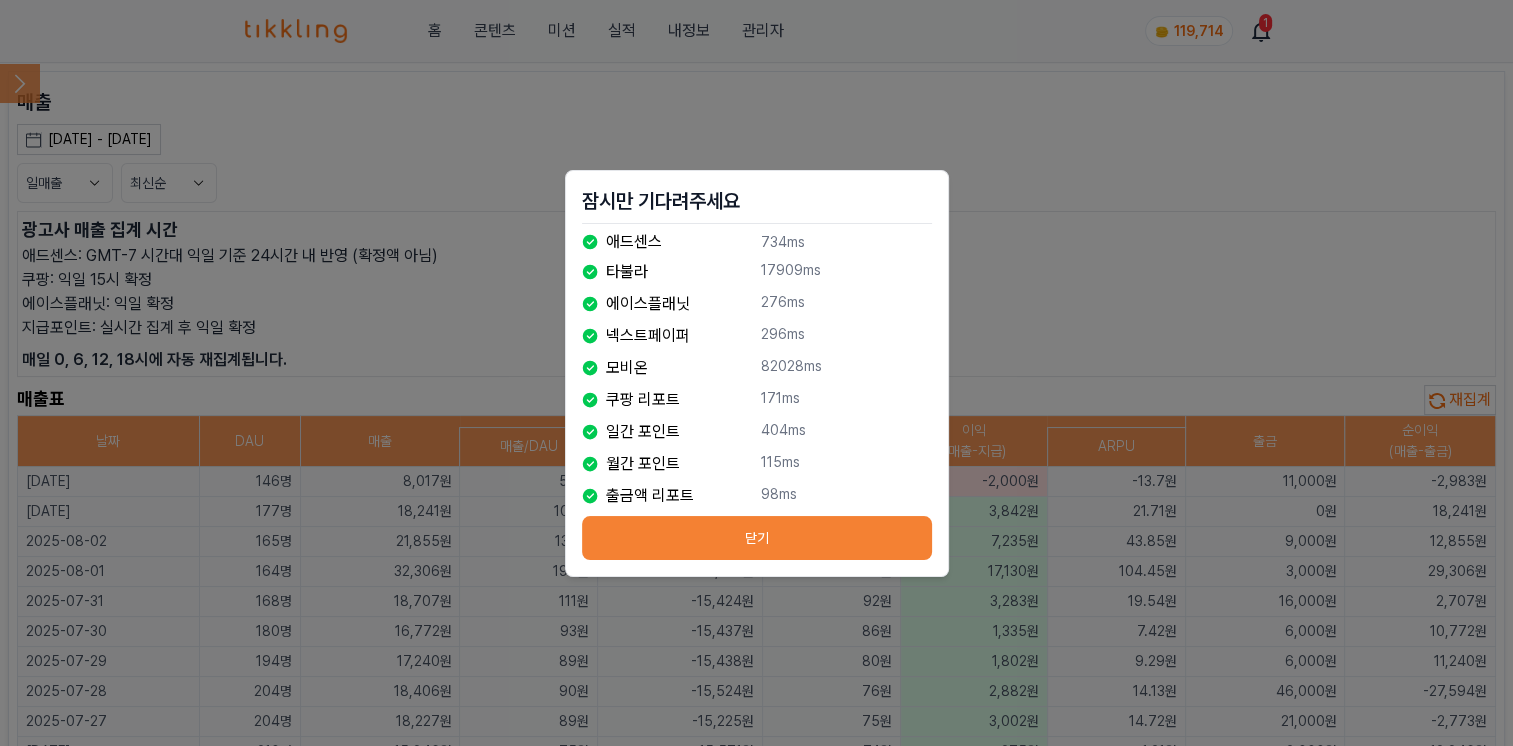 click on "닫기" at bounding box center (757, 538) 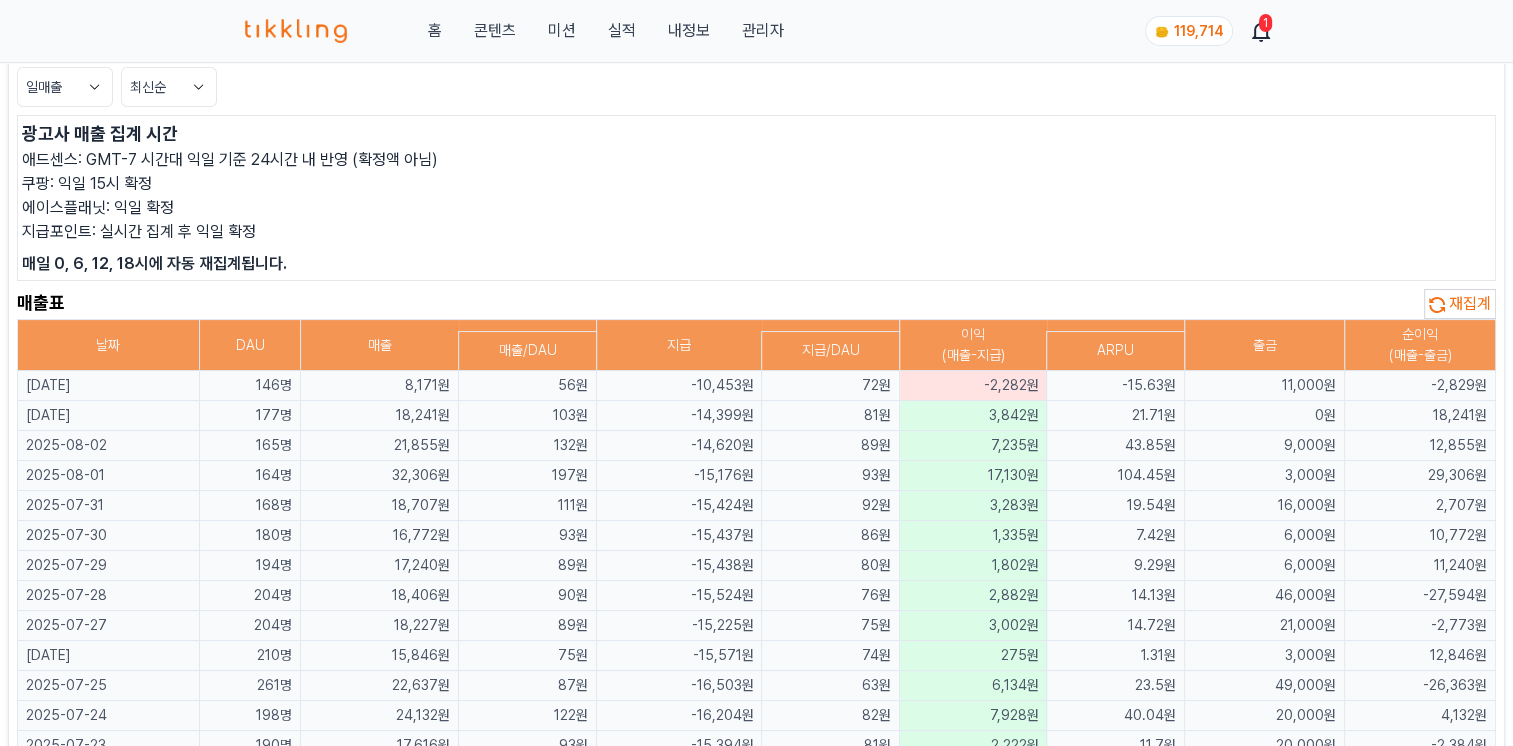 scroll, scrollTop: 0, scrollLeft: 0, axis: both 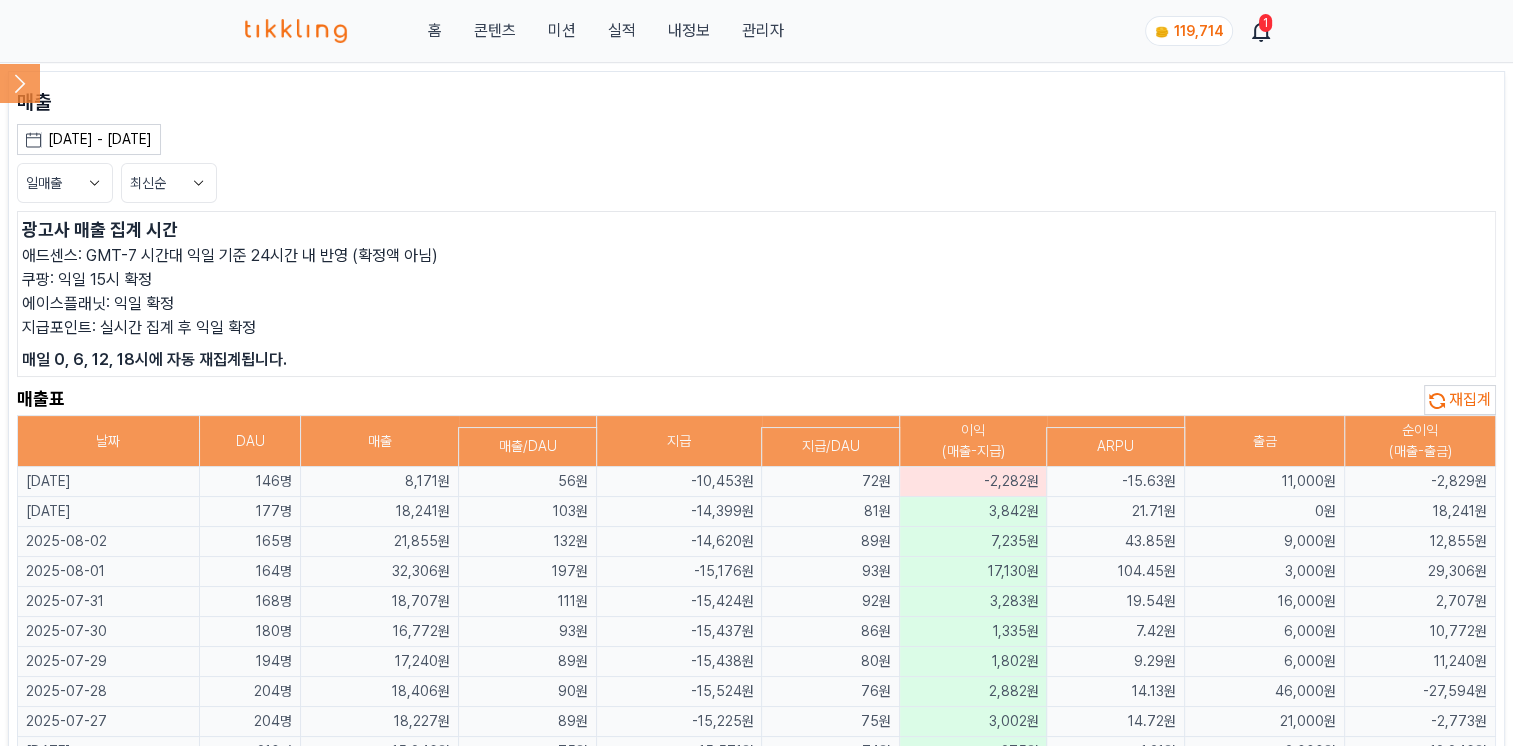 click on "매출     2025-07-04 - 2025-08-04   오늘 지난 7일 지난 30일 지난 60일 지난 90일 지난 1년     8월 2025           일 월 화 수 목 금 토             1 2 3 4 5 6 7 8 9 10 11 12 13 14 15 16 17 18 19 20 21 22 23 24 25 26 27 28 29 30 31                 일매출       최신순       광고사 매출 집계 시간   애드센스: GMT-7 시간대 익일 기준 24시간 내 반영 (확정액 아님)   쿠팡: 익일 15시 확정   에이스플래닛: 익일 확정   지급포인트: 실시간 집계 후 익일 확정   매일 0, 6, 12, 18시에 자동 재집계됩니다.   매출표     재집계   날짜   DAU   매출     지급     이익 (매출-지급)     출금   순이익 (매출-출금)   매출/DAU   지급/DAU   ARPU 2025-08-04   146명   8,171원   56원   -10,453원   72원   -2,282원   -15.63원   11,000원   -2,829원 2025-08-03   177명   18,241원   103원   -14,399원   81원   3,842원   21.71원   0원   18,241원 2025-08-02   165명   21,855원   132원" at bounding box center (756, 1302) 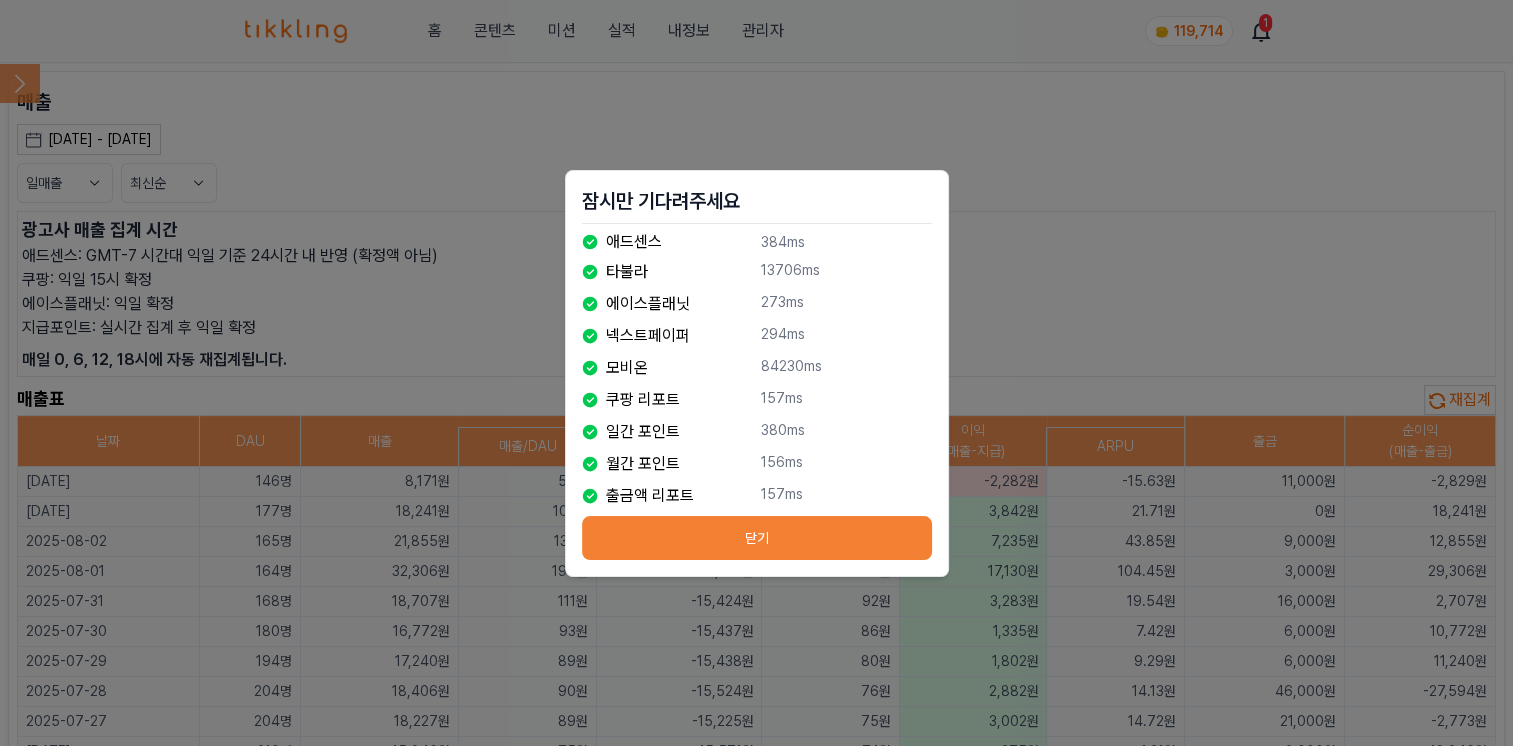 click on "닫기" at bounding box center [757, 538] 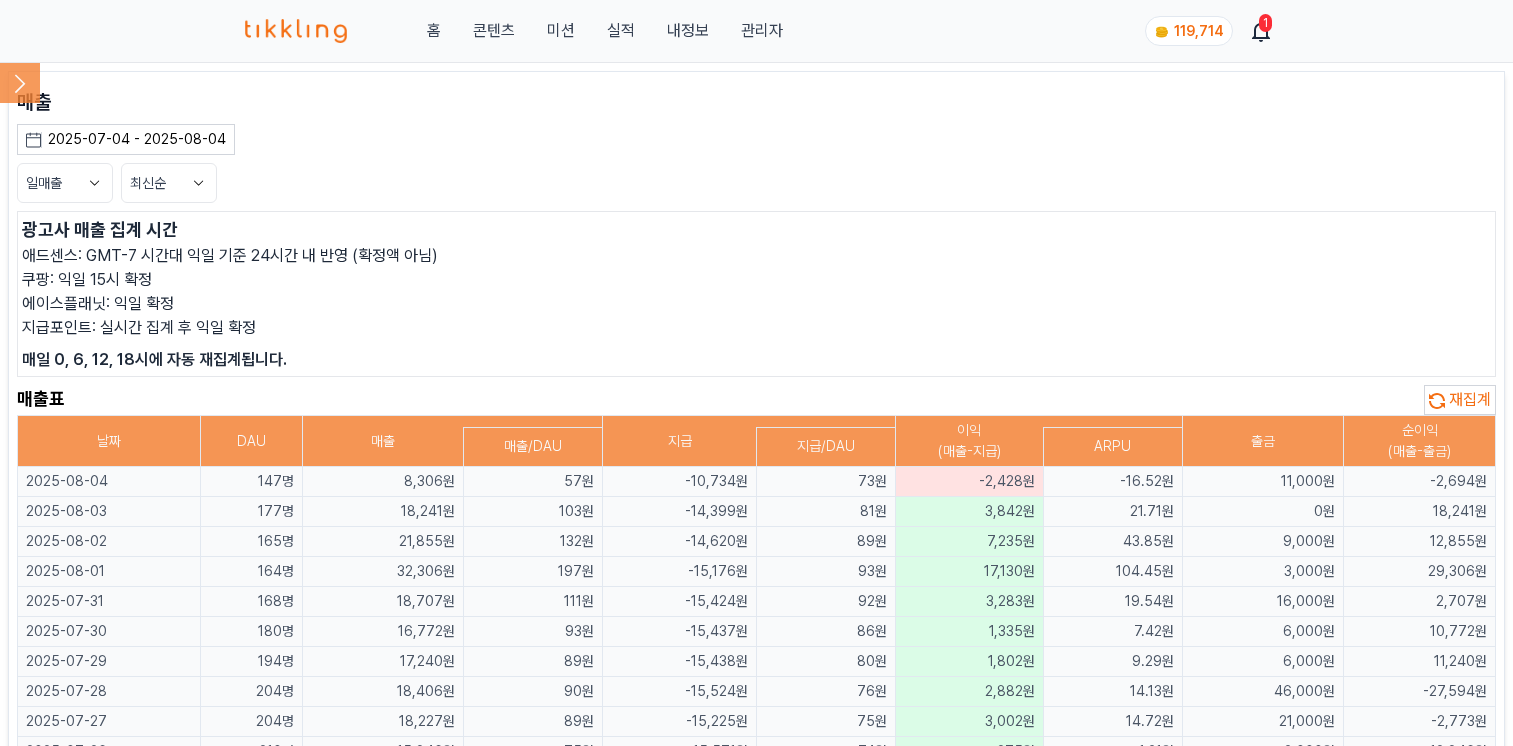 scroll, scrollTop: 0, scrollLeft: 0, axis: both 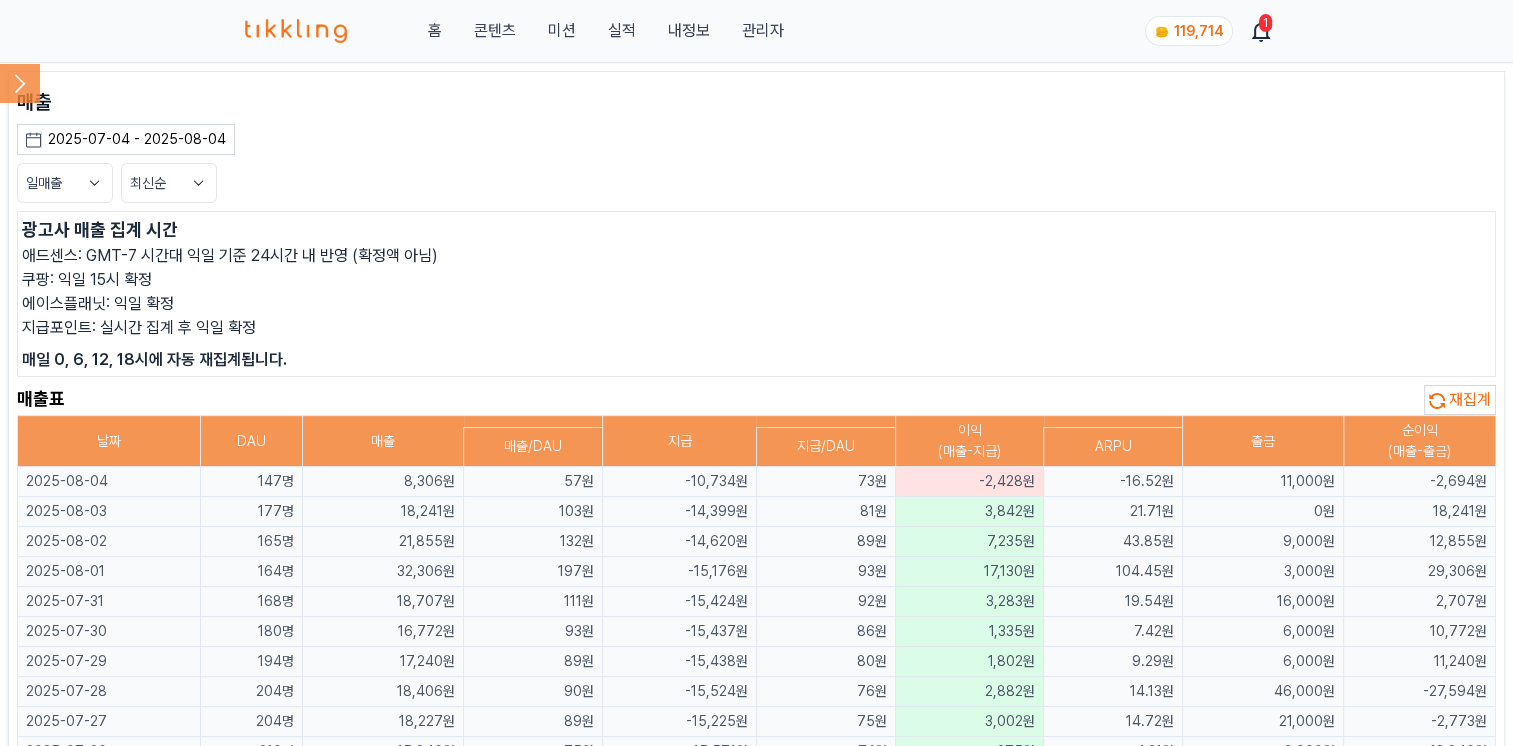 click 